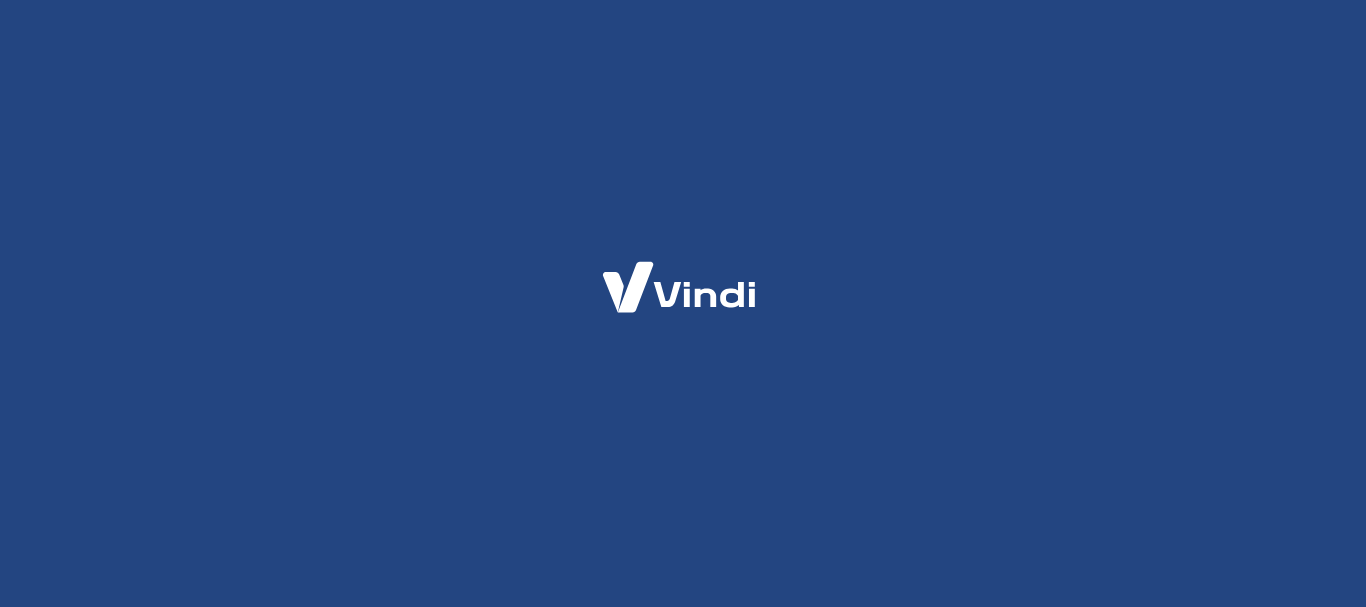 scroll, scrollTop: 0, scrollLeft: 0, axis: both 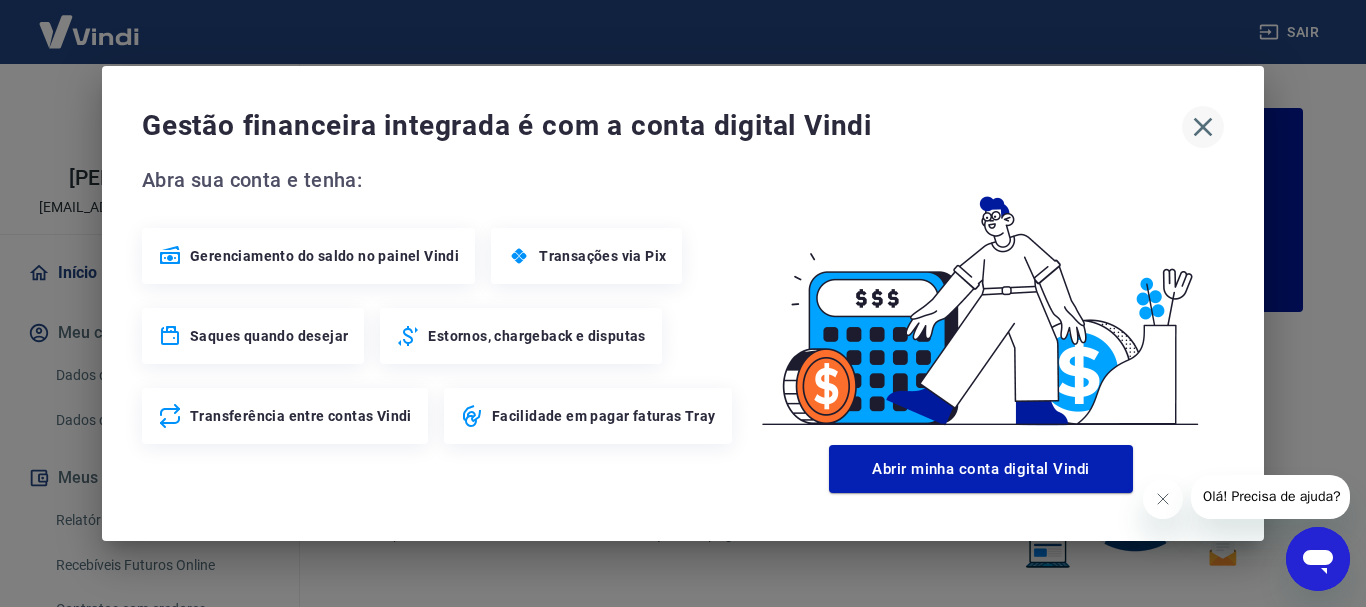 click 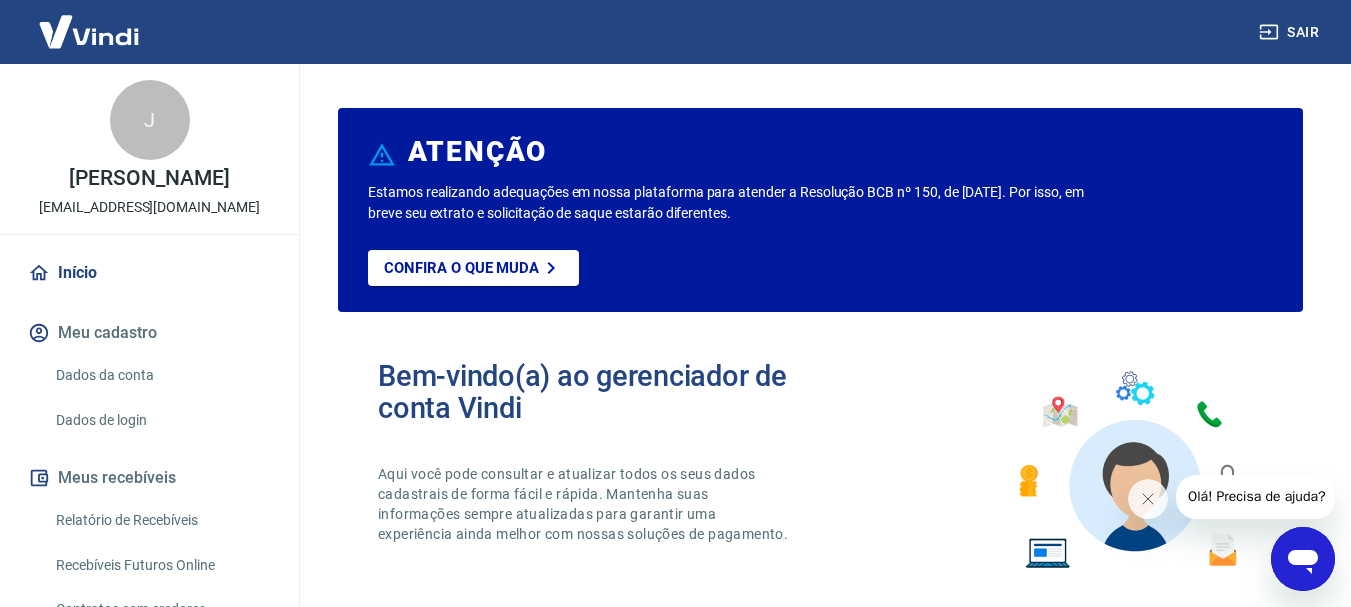 click on "J" at bounding box center (150, 120) 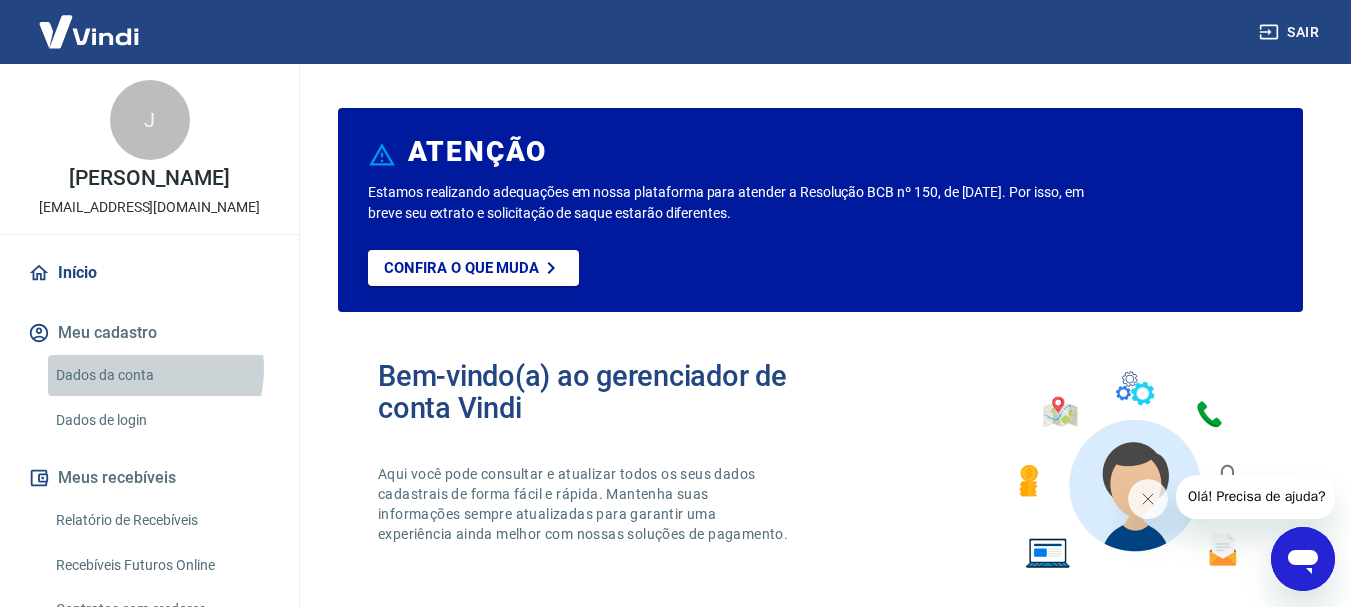 click on "Dados da conta" at bounding box center (161, 375) 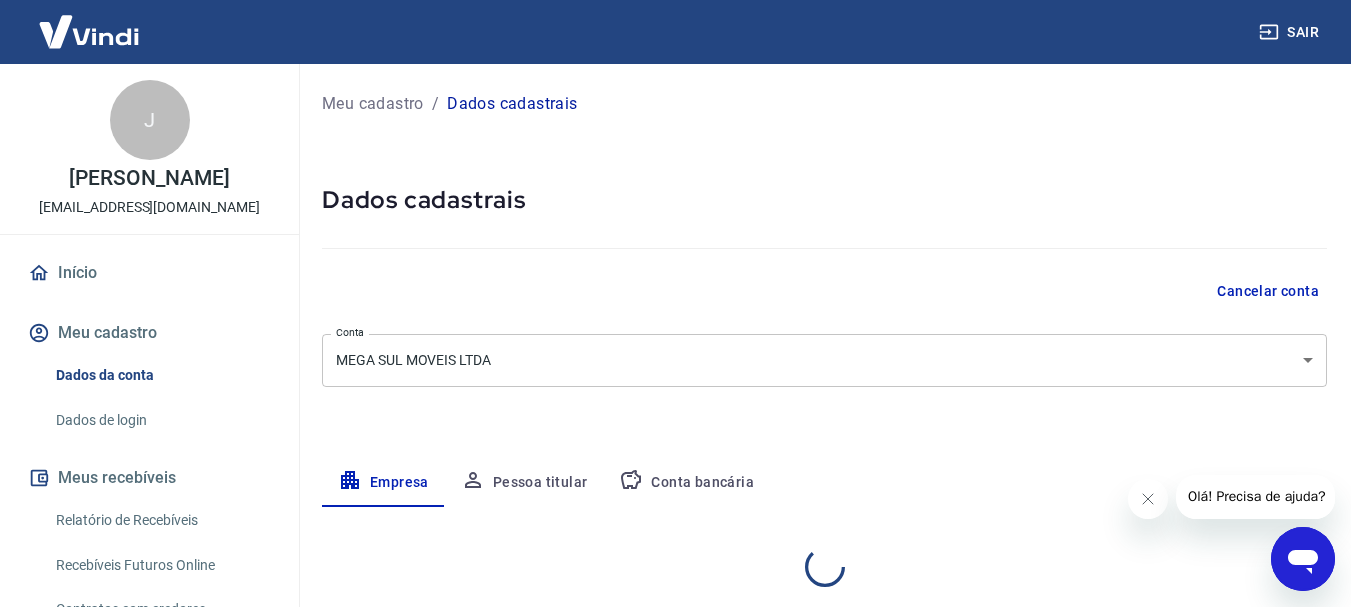 select on "RS" 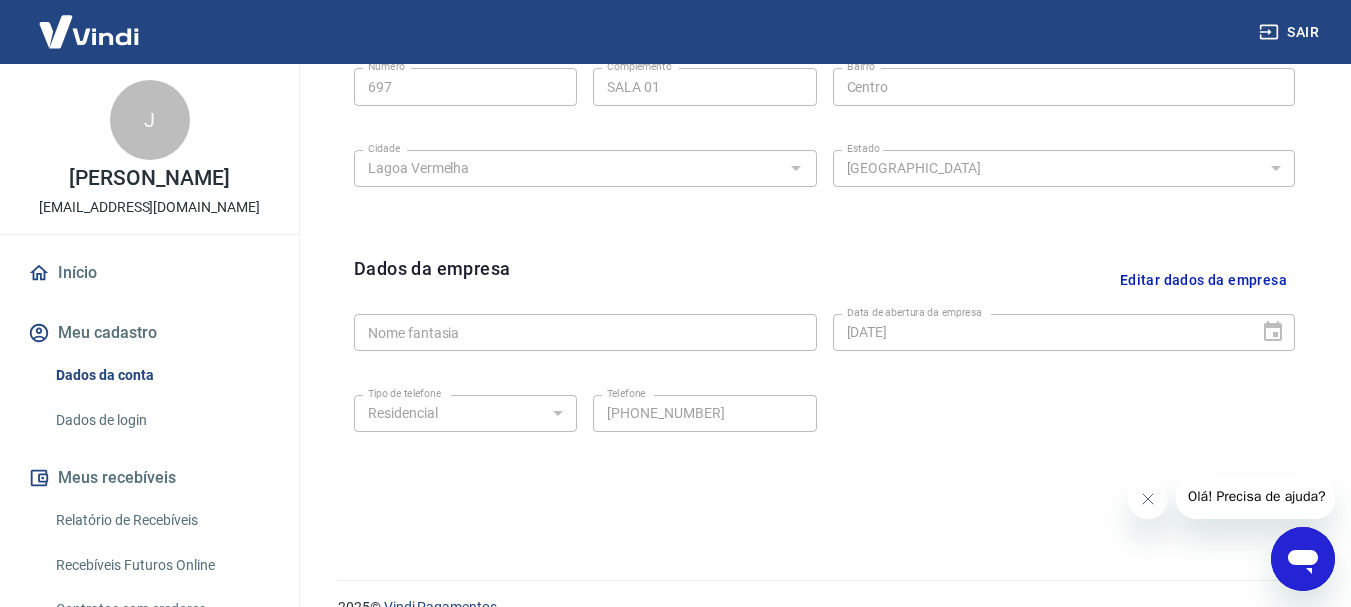 scroll, scrollTop: 835, scrollLeft: 0, axis: vertical 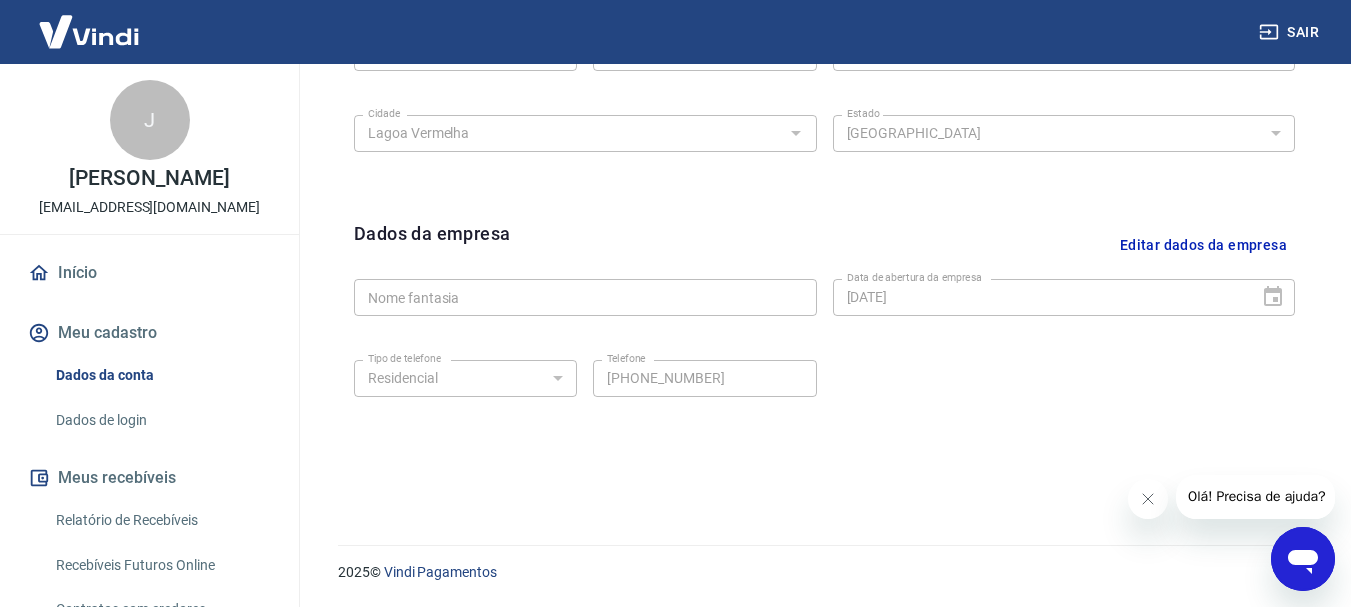 click on "Dados de login" at bounding box center (161, 420) 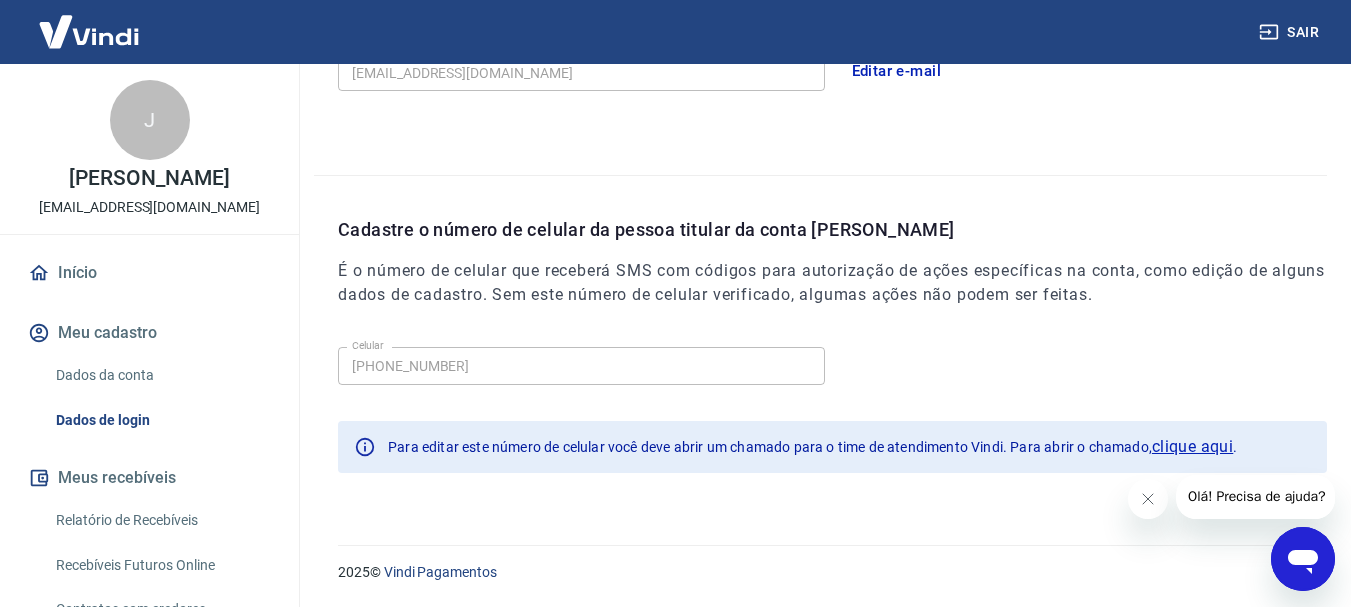 scroll, scrollTop: 658, scrollLeft: 0, axis: vertical 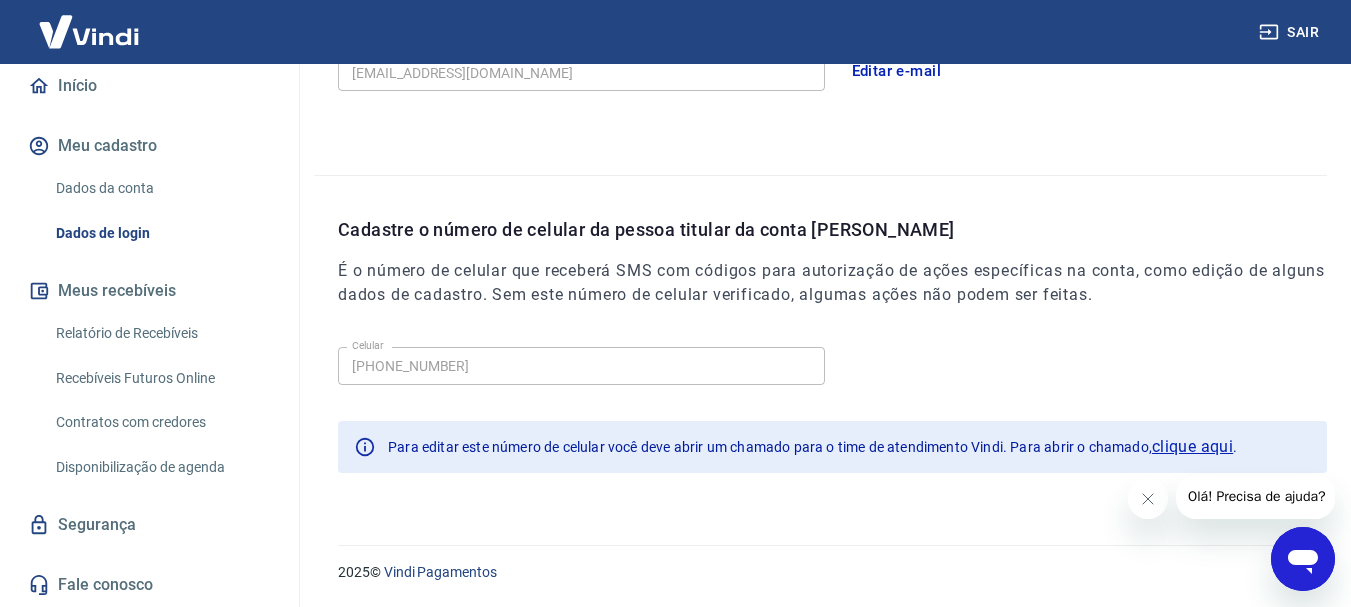 click on "Fale conosco" at bounding box center [149, 585] 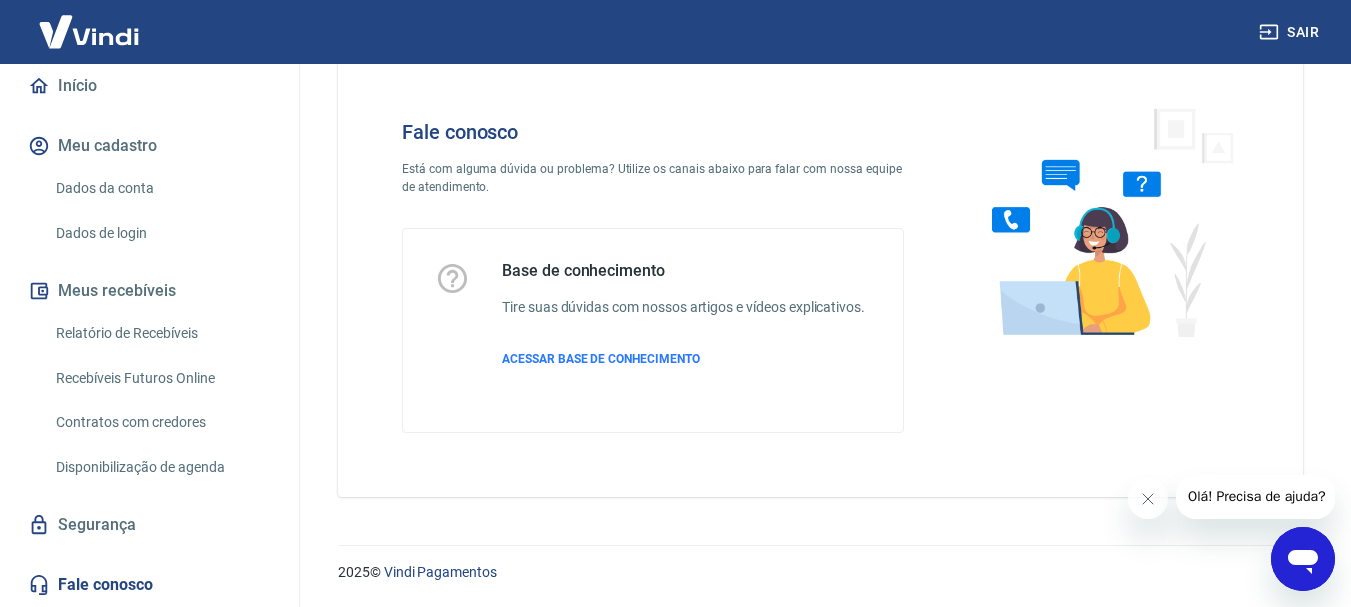 scroll, scrollTop: 48, scrollLeft: 0, axis: vertical 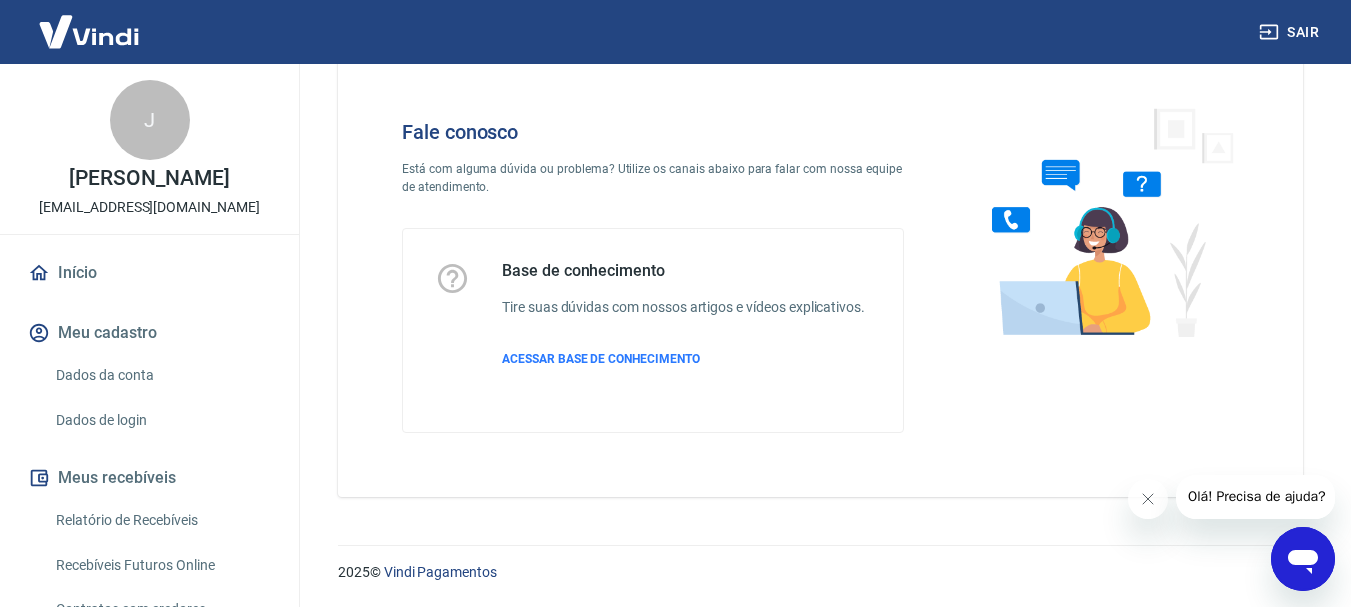click 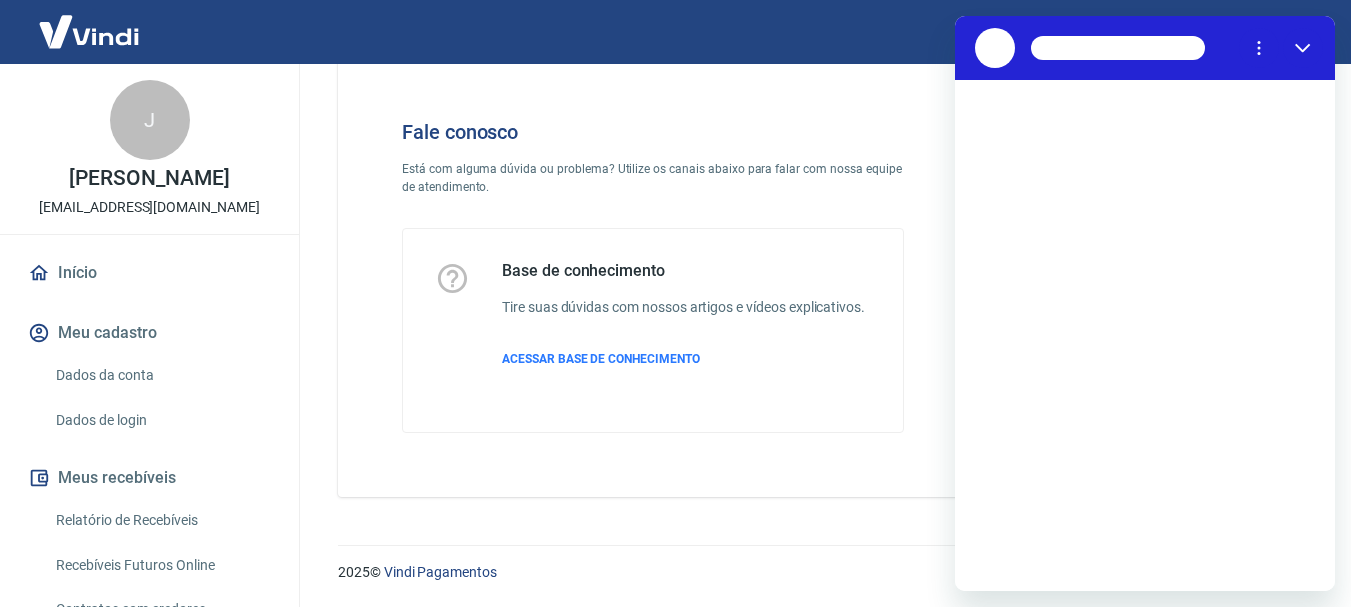 scroll, scrollTop: 0, scrollLeft: 0, axis: both 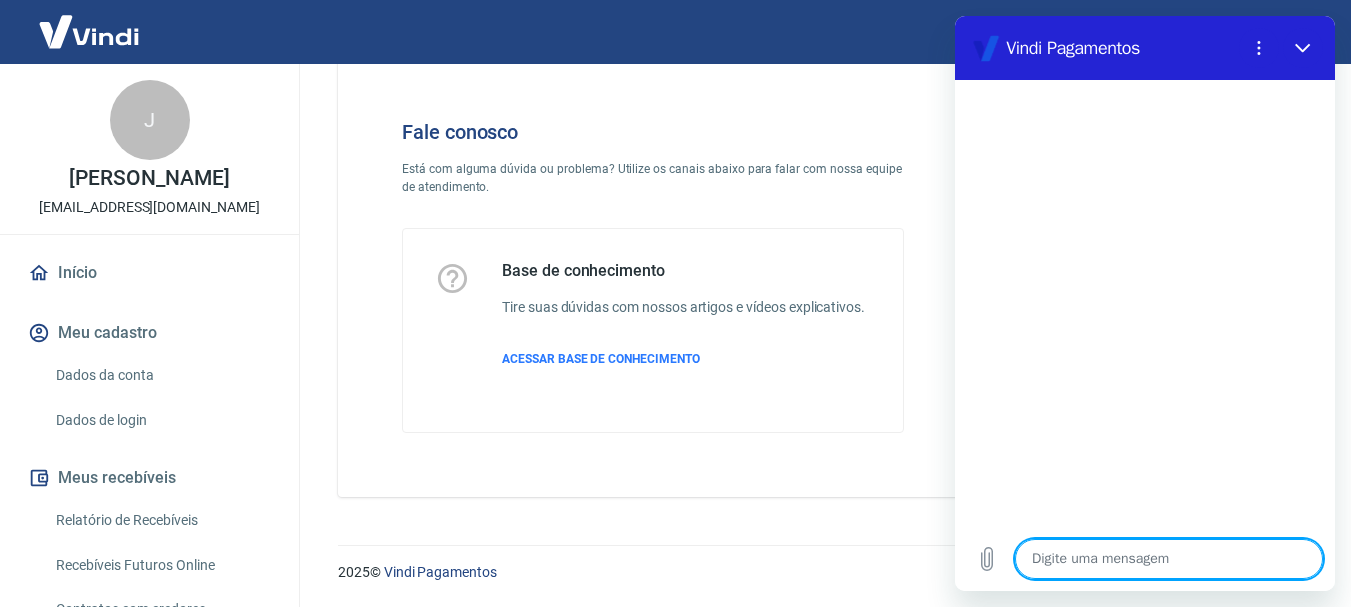 click at bounding box center (1169, 559) 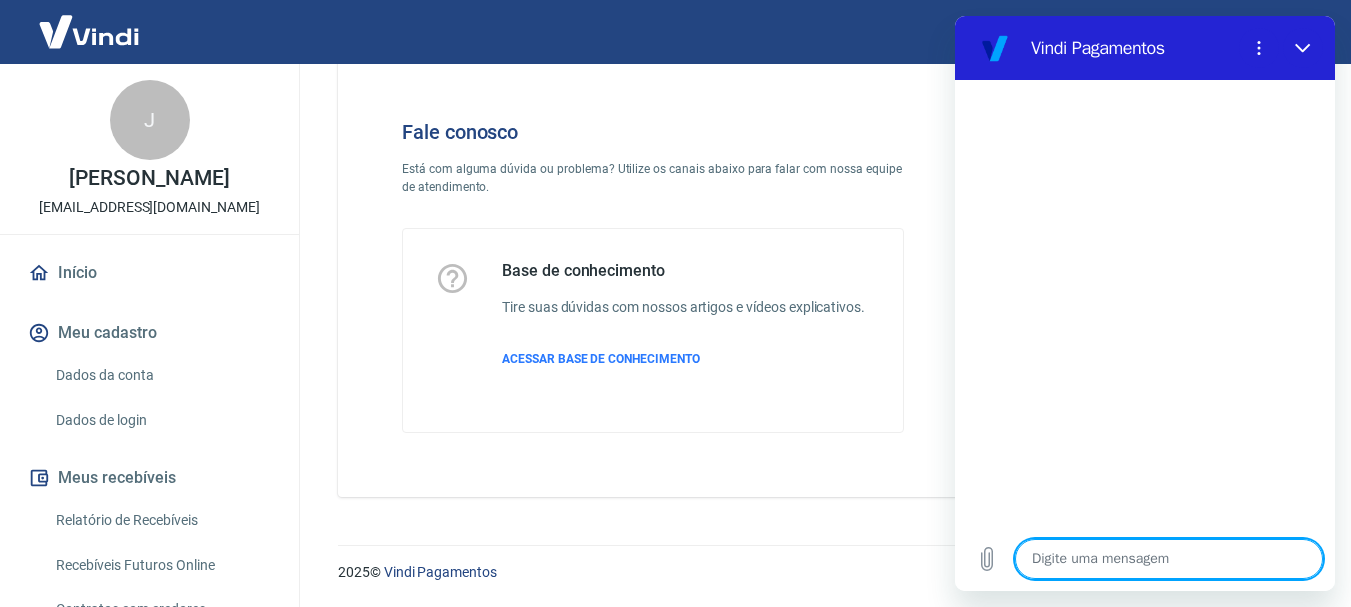 type on "b" 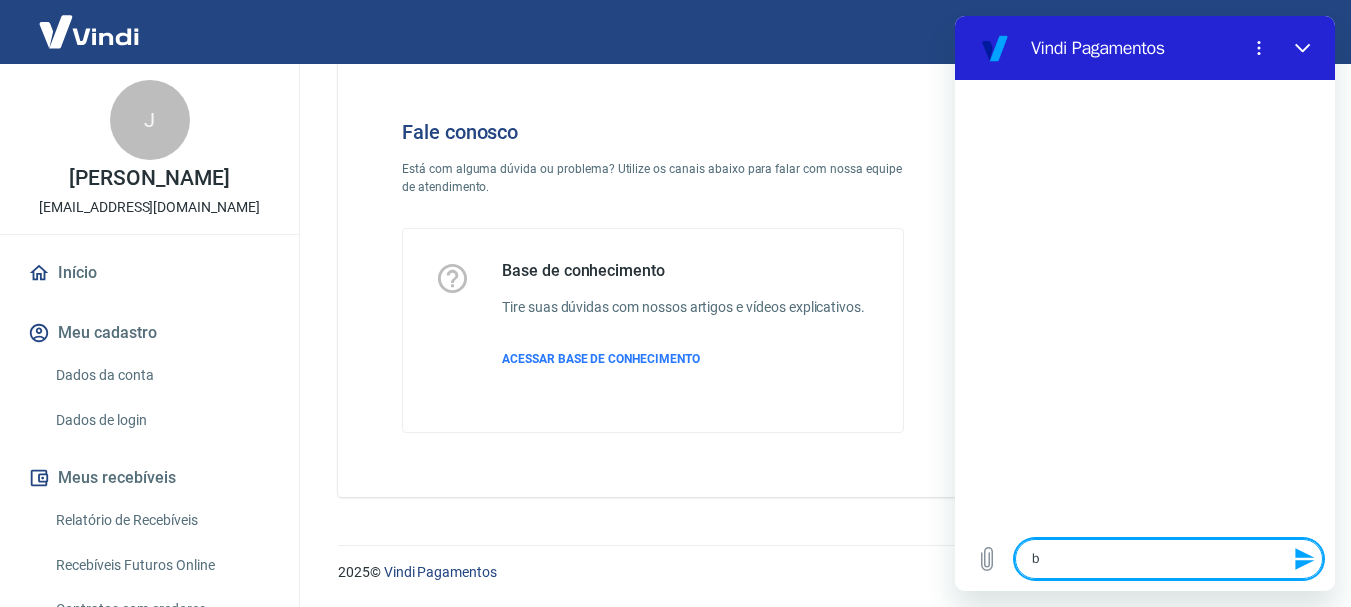 type on "bo" 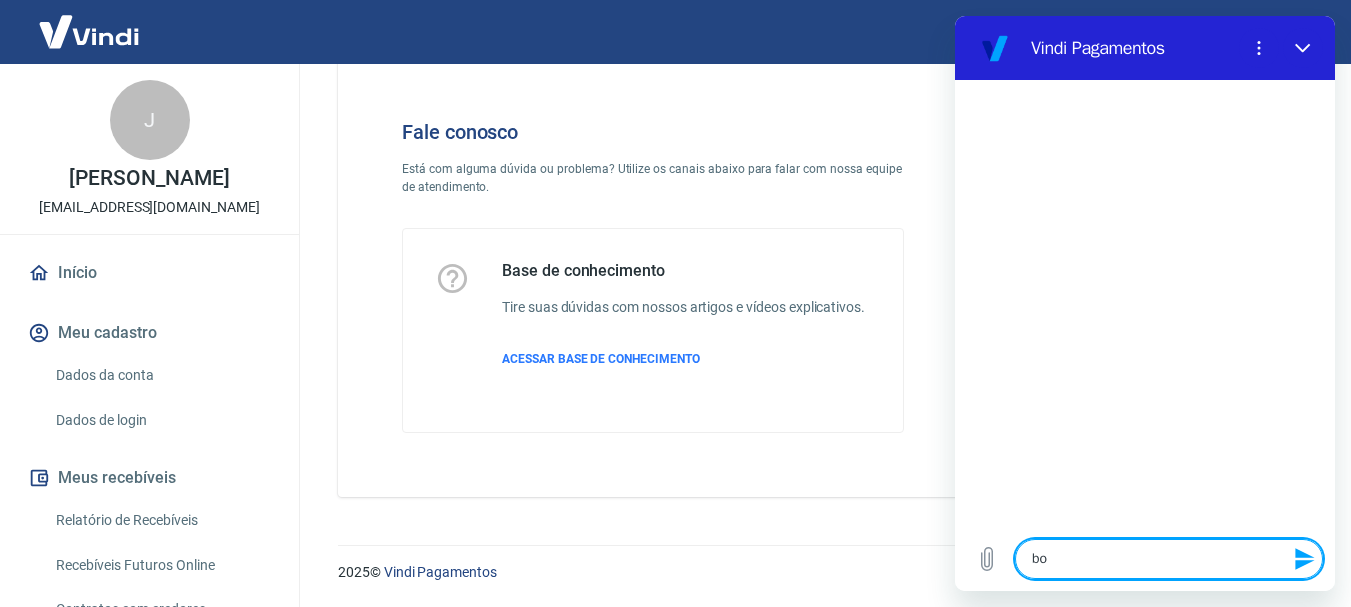 type on "boa" 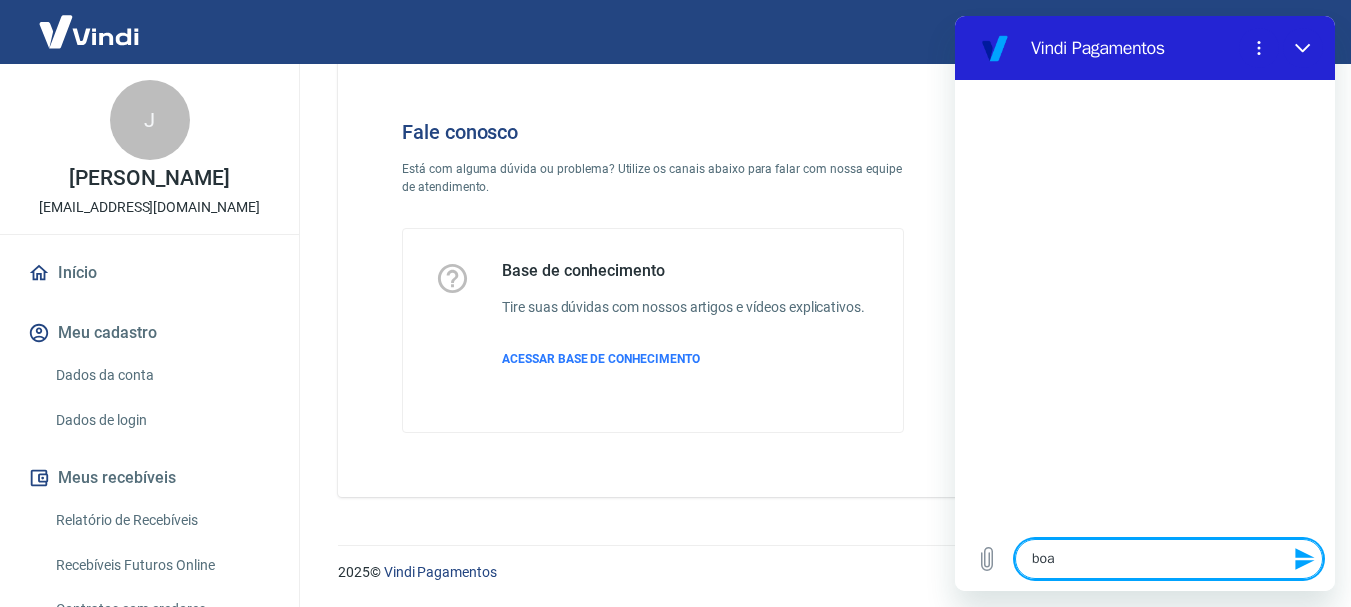 type on "x" 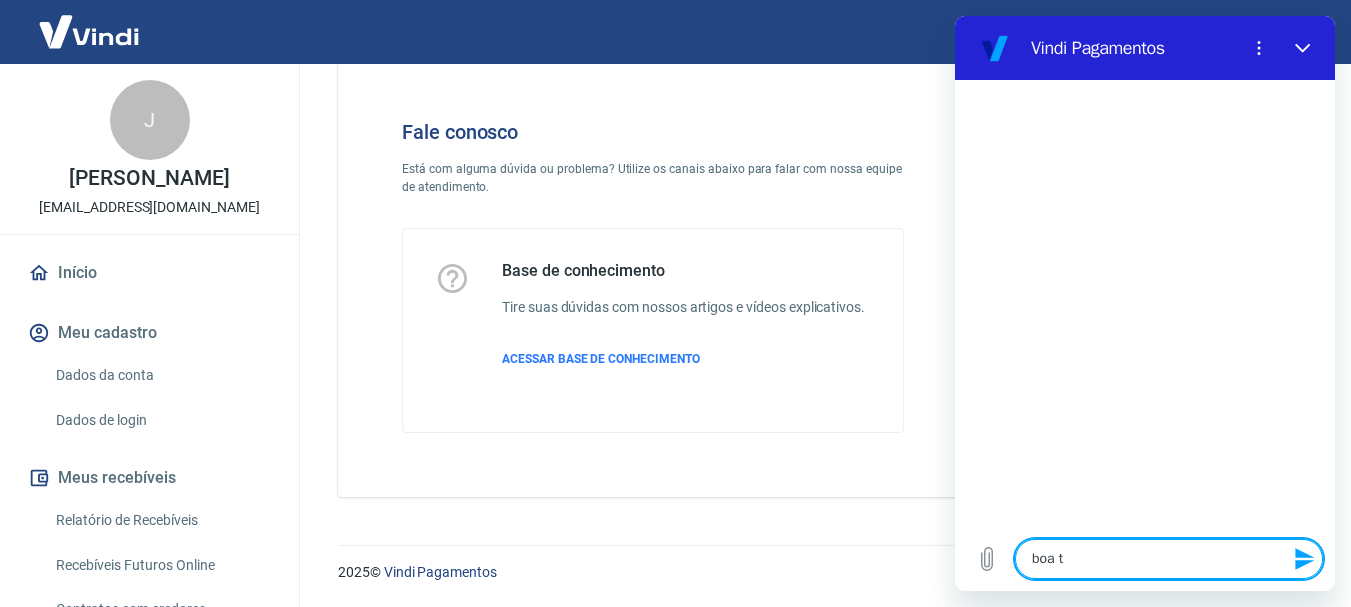 type on "boa ta" 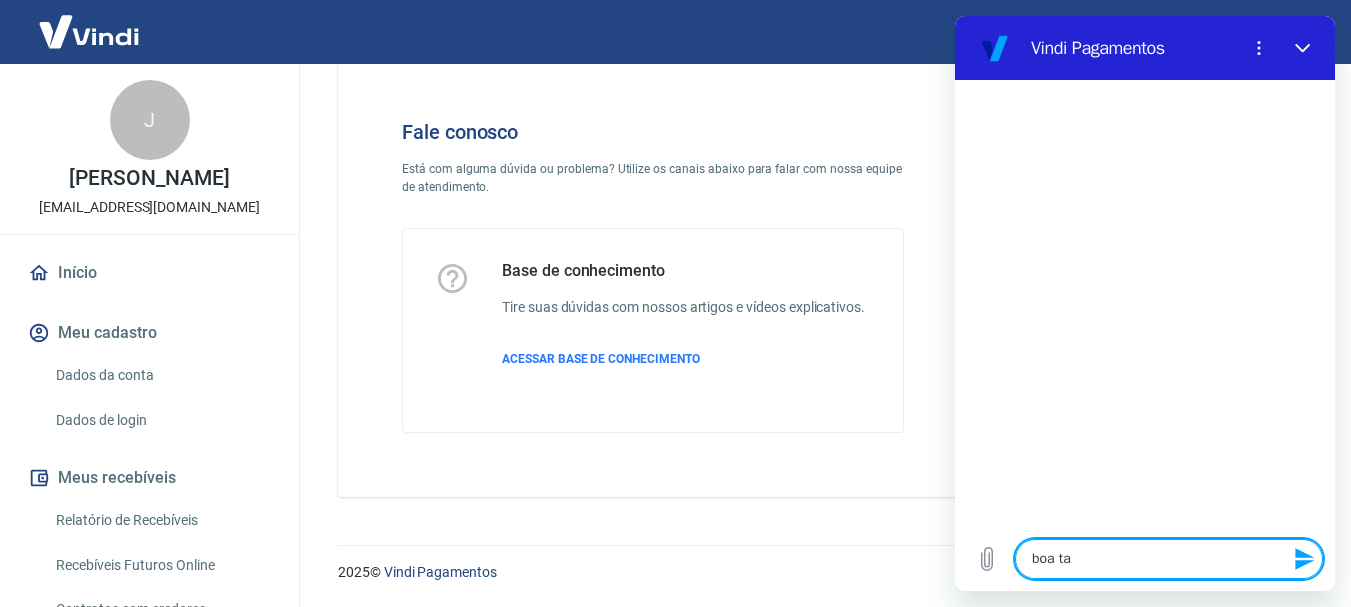 type on "boa tar" 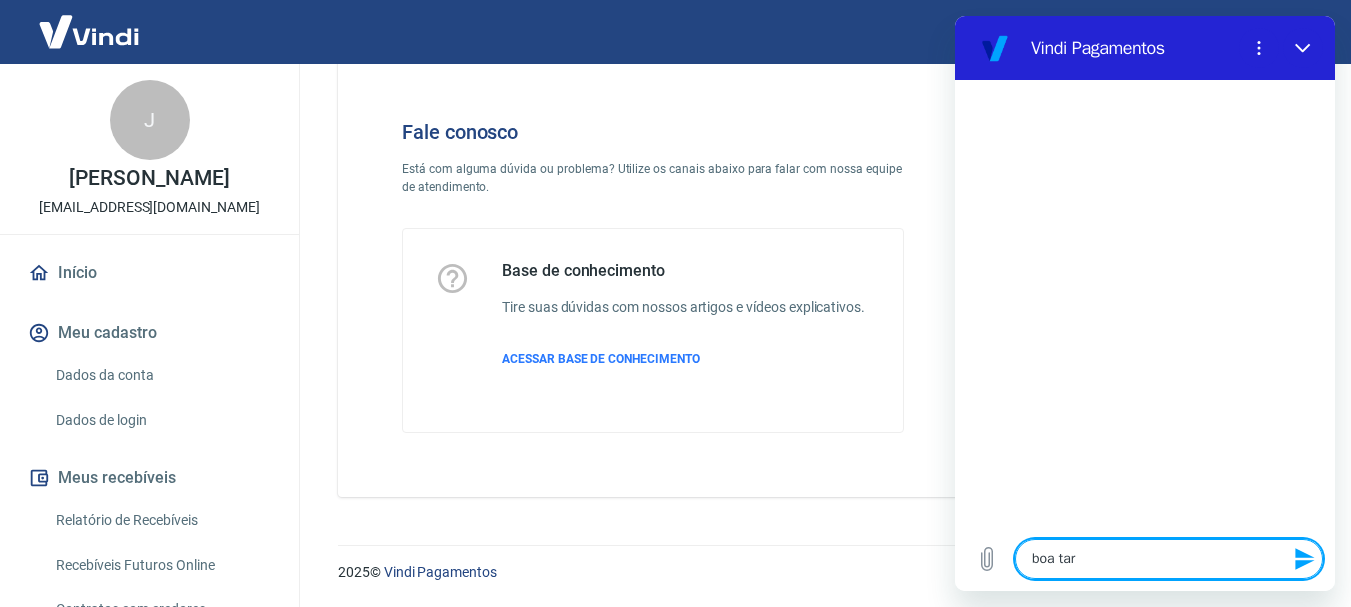 type on "boa tard" 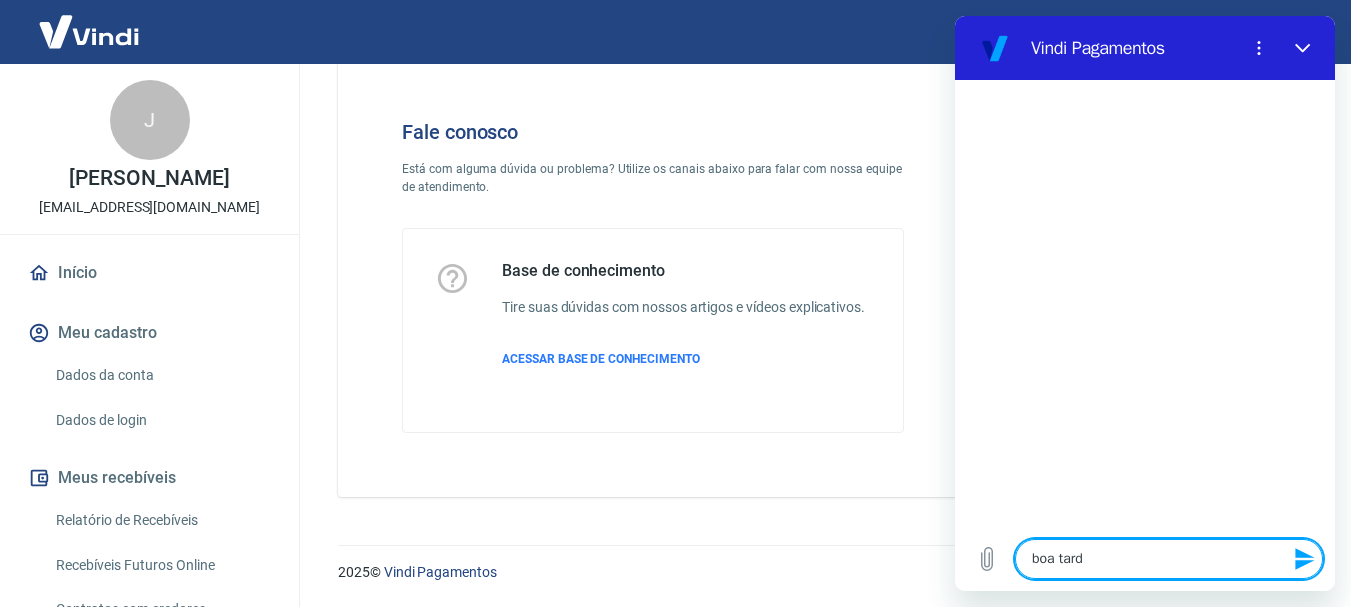 type on "boa tarde" 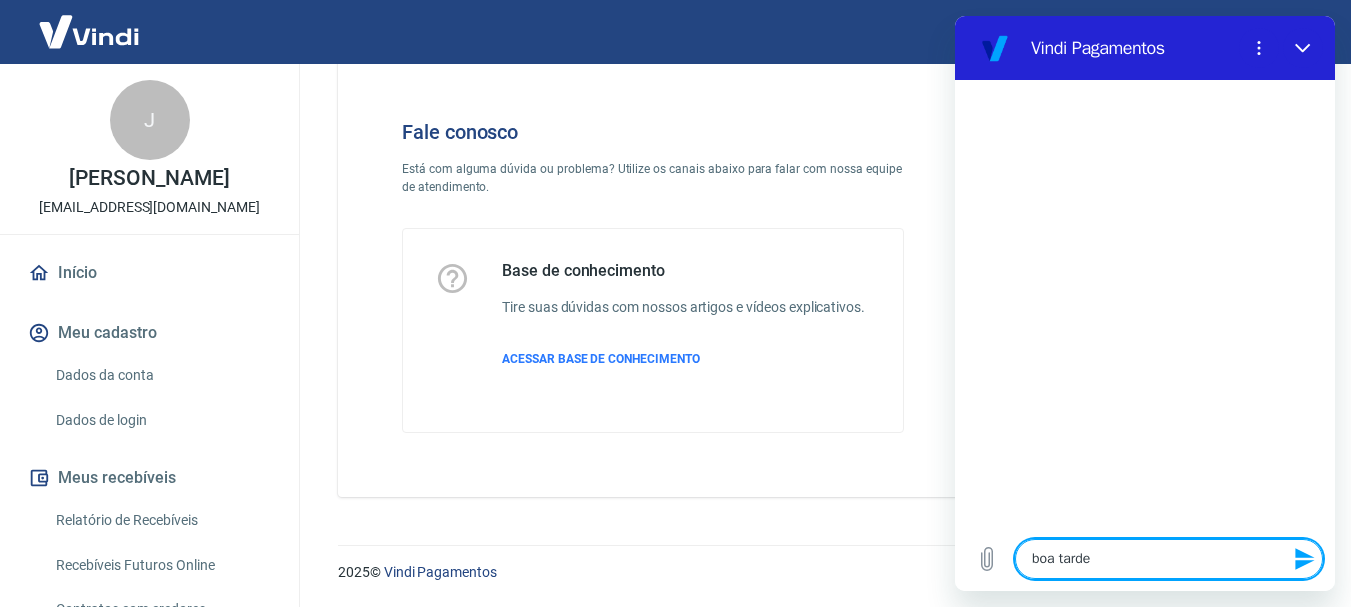 type on "x" 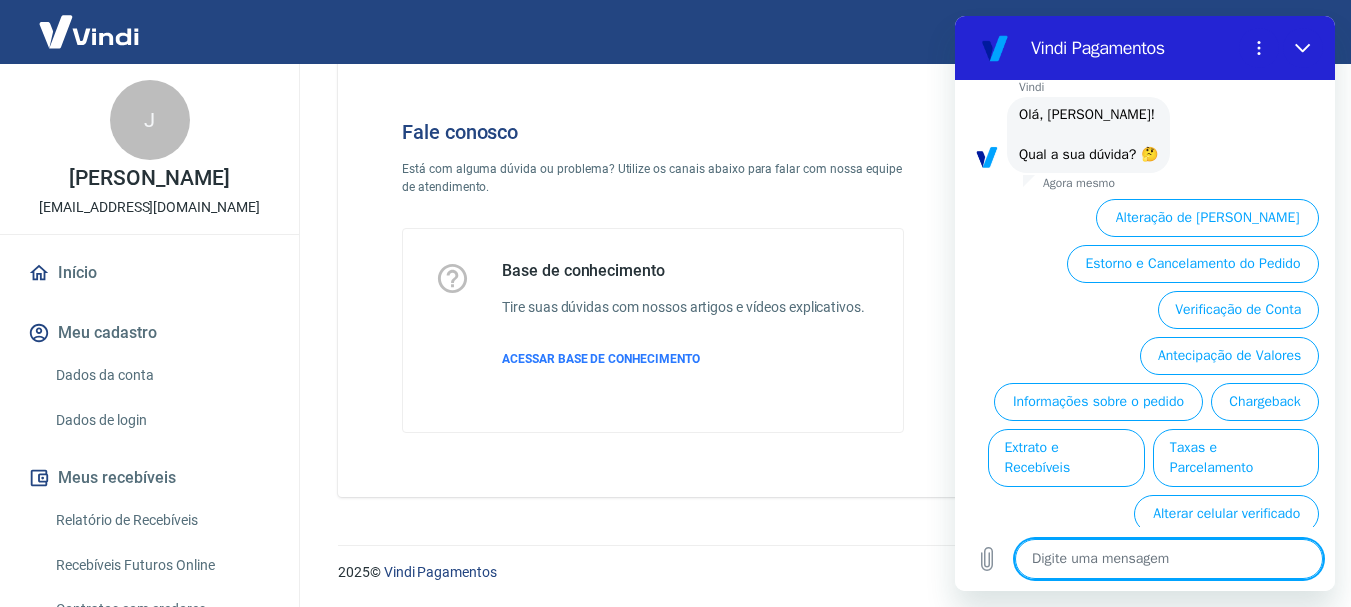 scroll, scrollTop: 126, scrollLeft: 0, axis: vertical 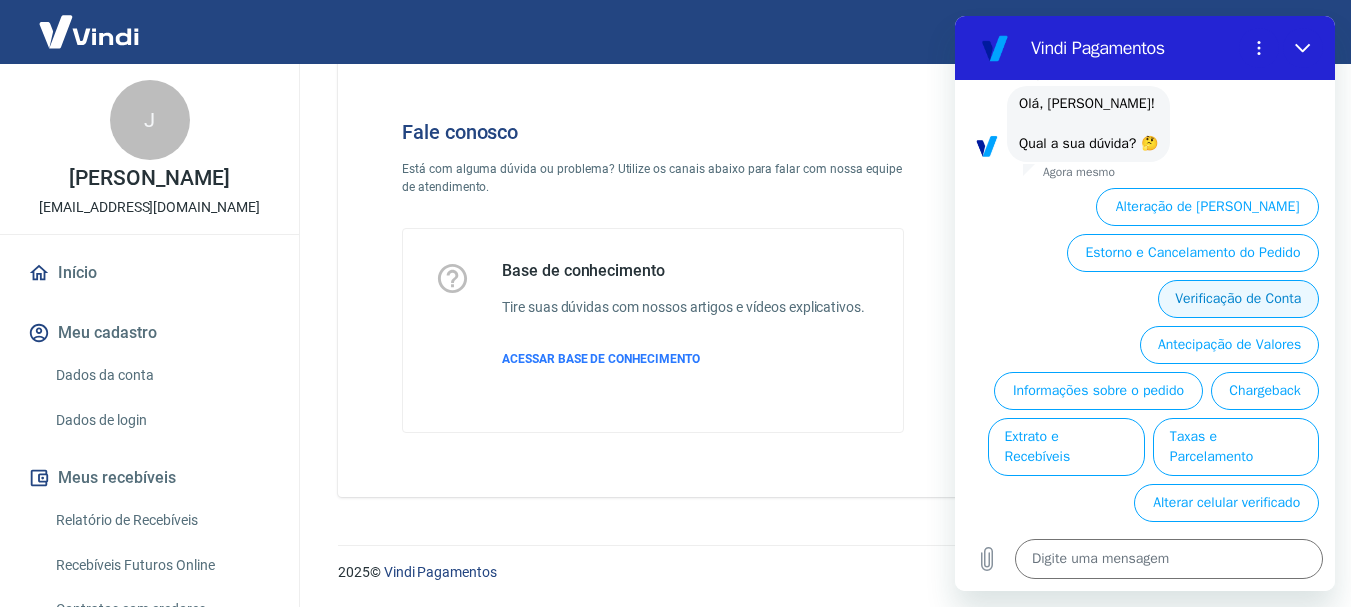 click on "Verificação de Conta" at bounding box center (1238, 299) 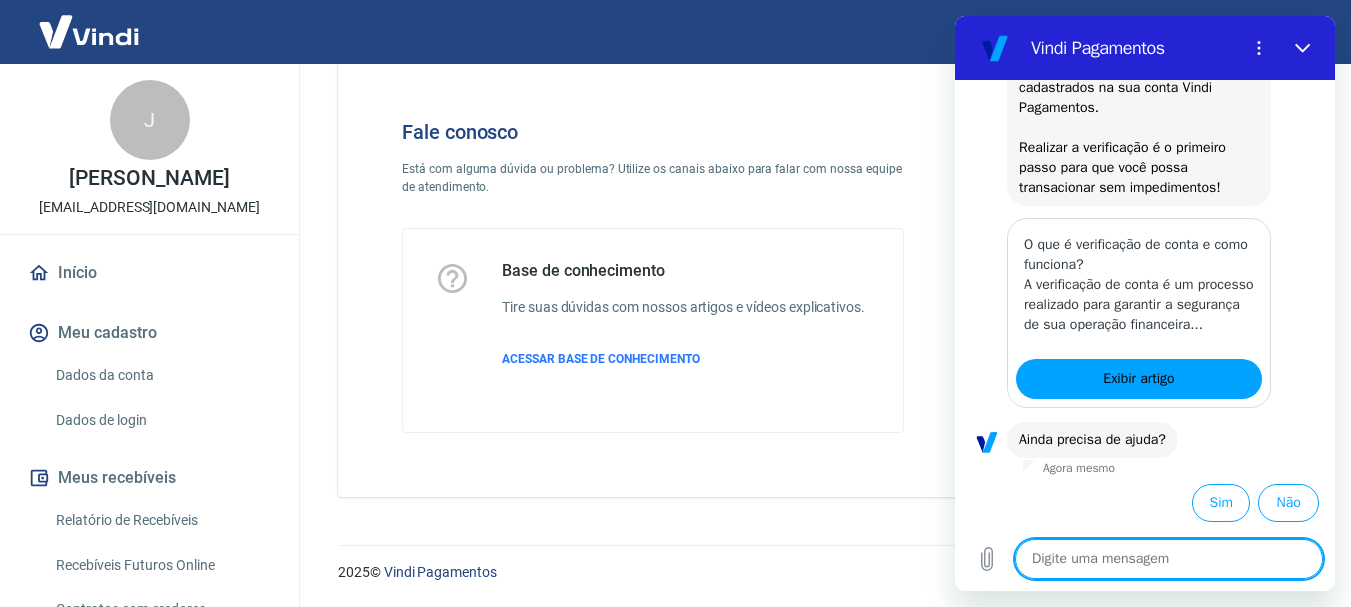 scroll, scrollTop: 370, scrollLeft: 0, axis: vertical 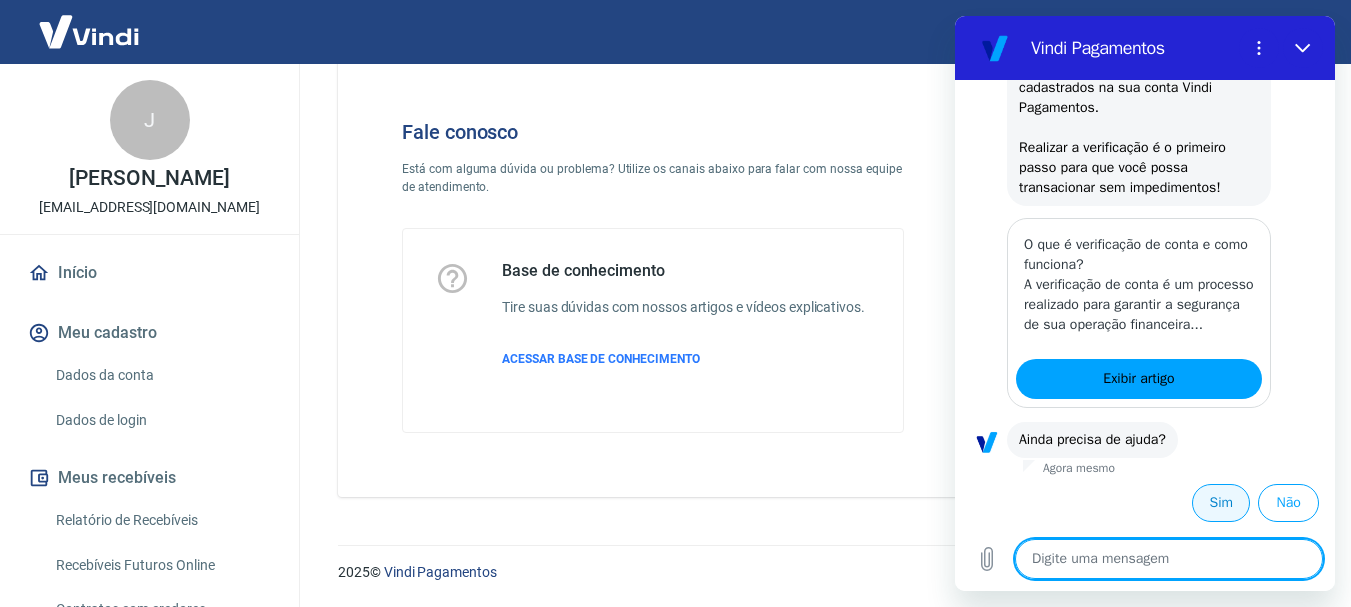 click on "Sim" at bounding box center [1221, 503] 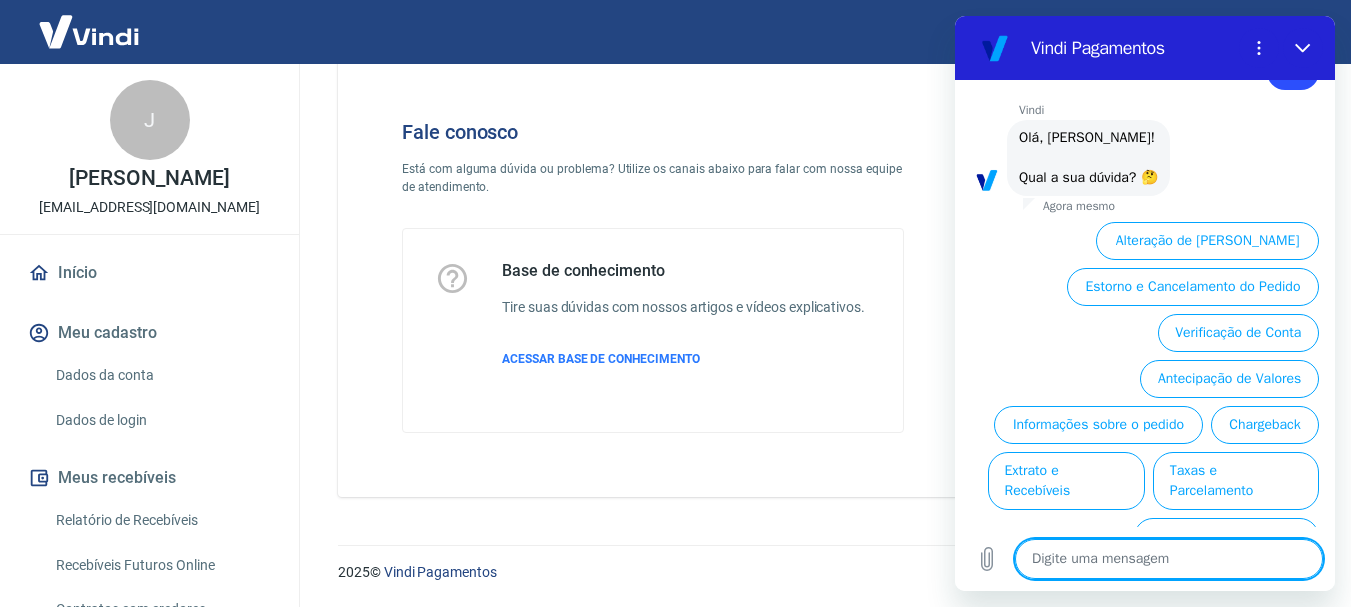 scroll, scrollTop: 846, scrollLeft: 0, axis: vertical 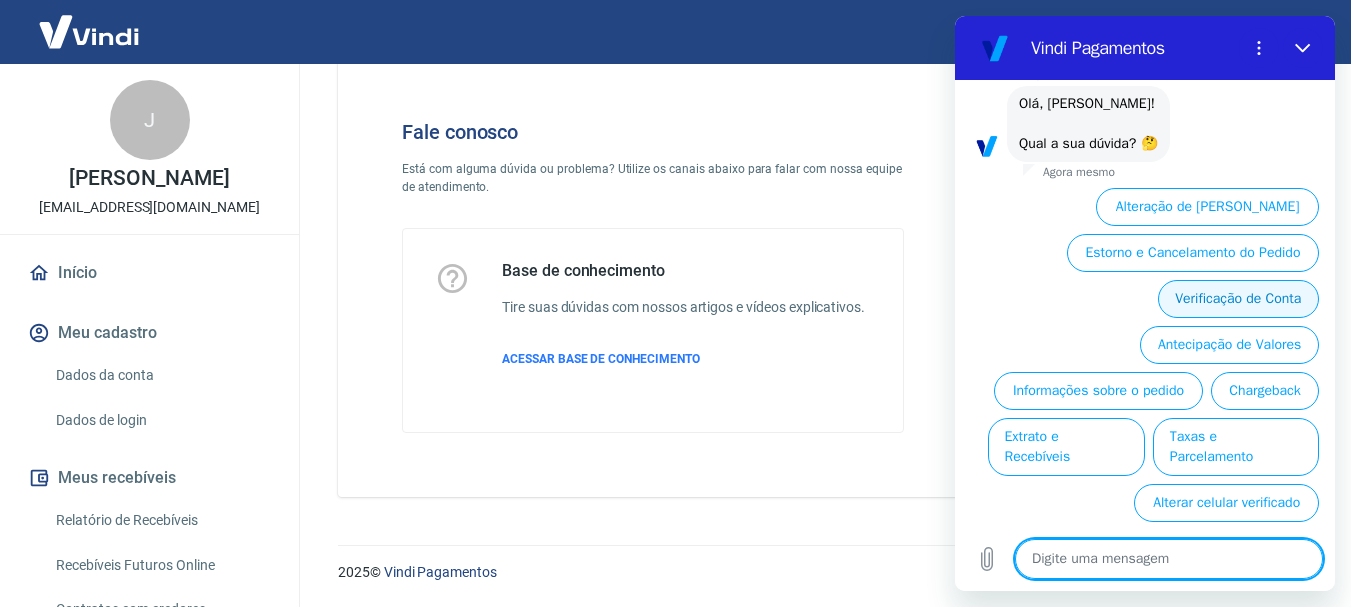 click on "Verificação de Conta" at bounding box center (1238, 299) 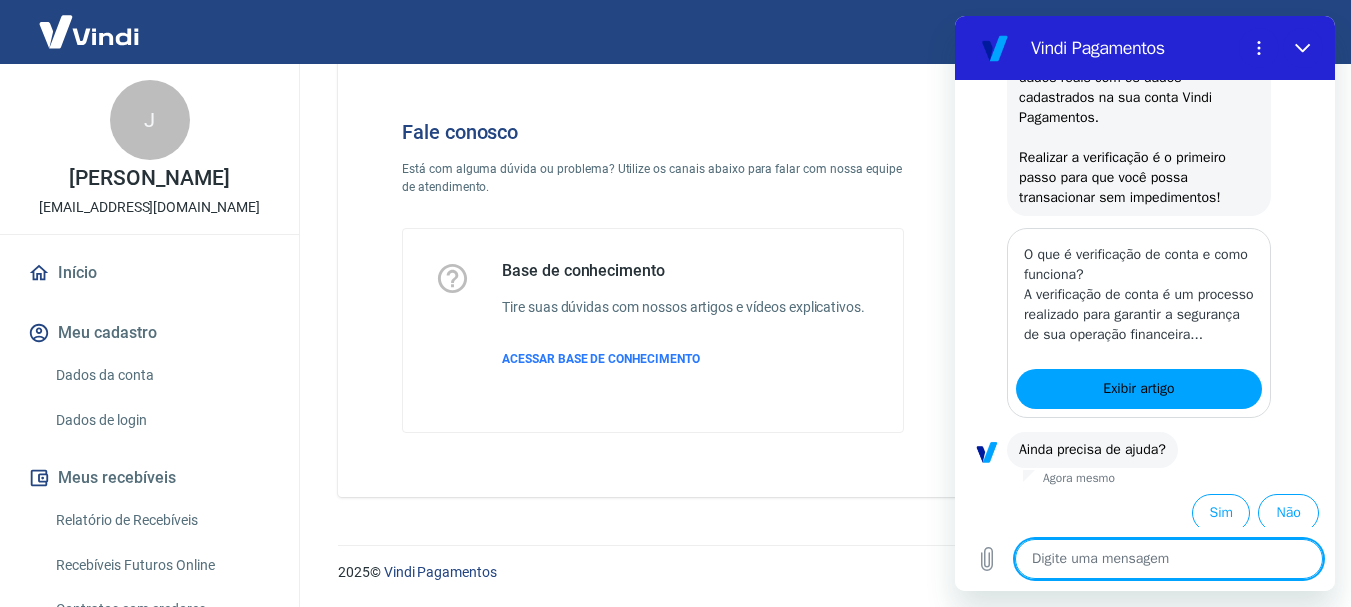 scroll, scrollTop: 1090, scrollLeft: 0, axis: vertical 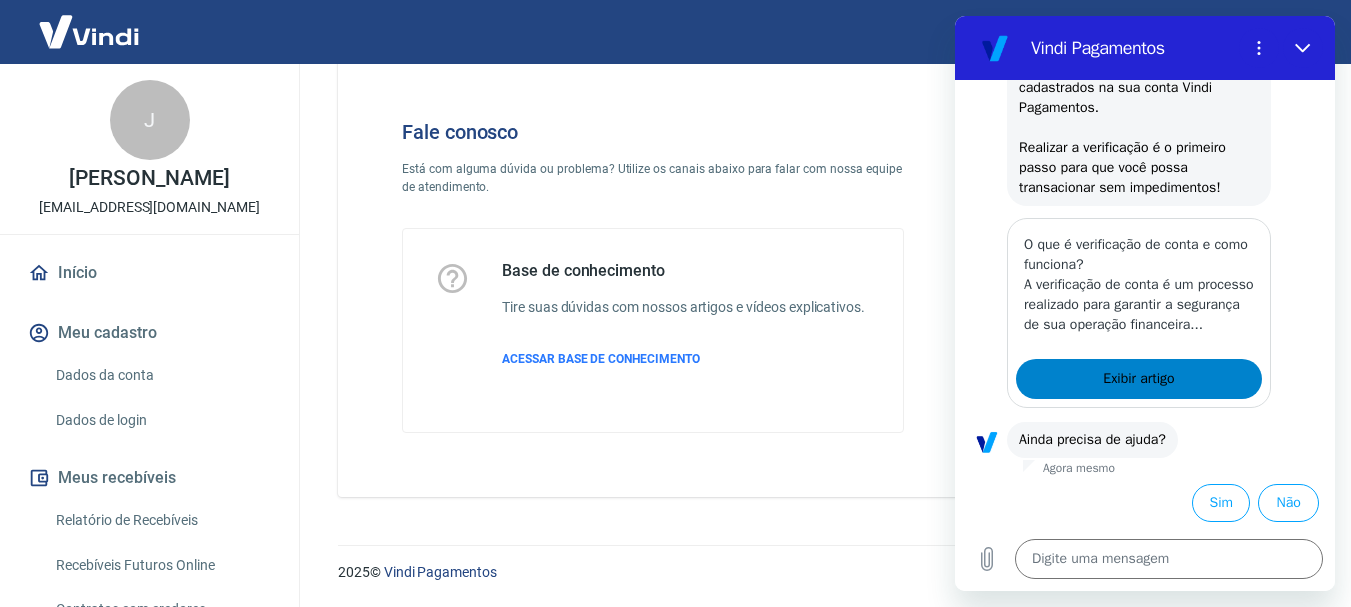 click on "Exibir artigo" at bounding box center [1138, 379] 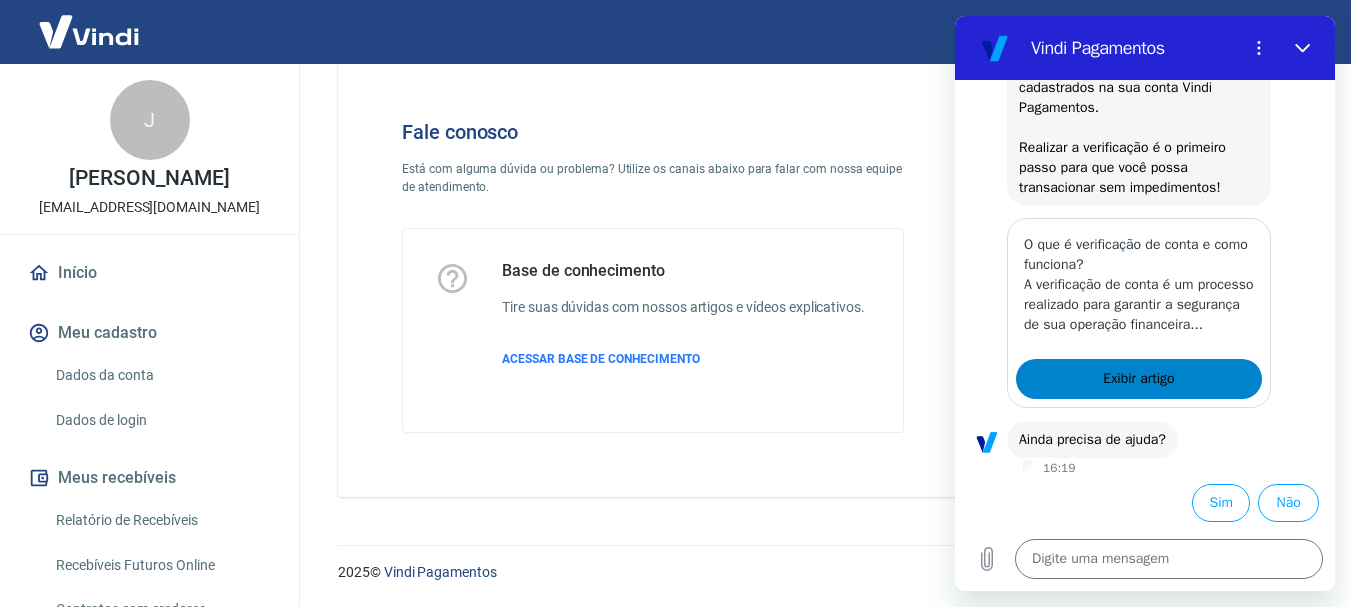 type on "x" 